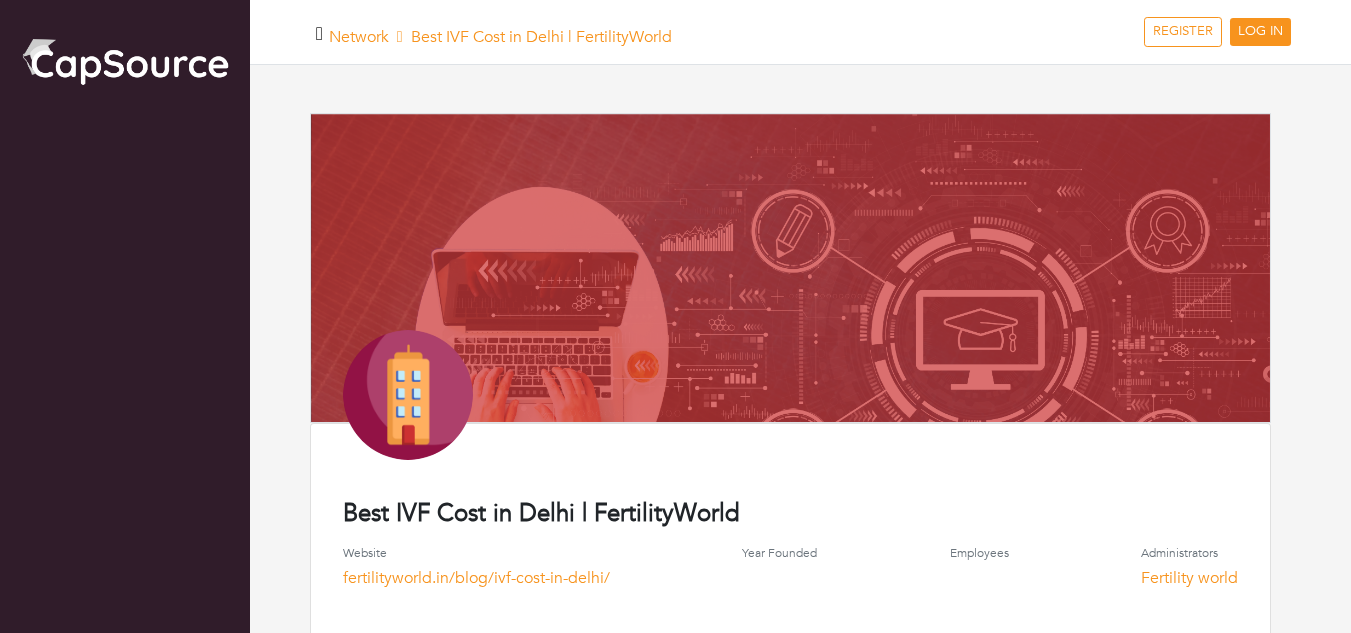 scroll, scrollTop: 0, scrollLeft: 0, axis: both 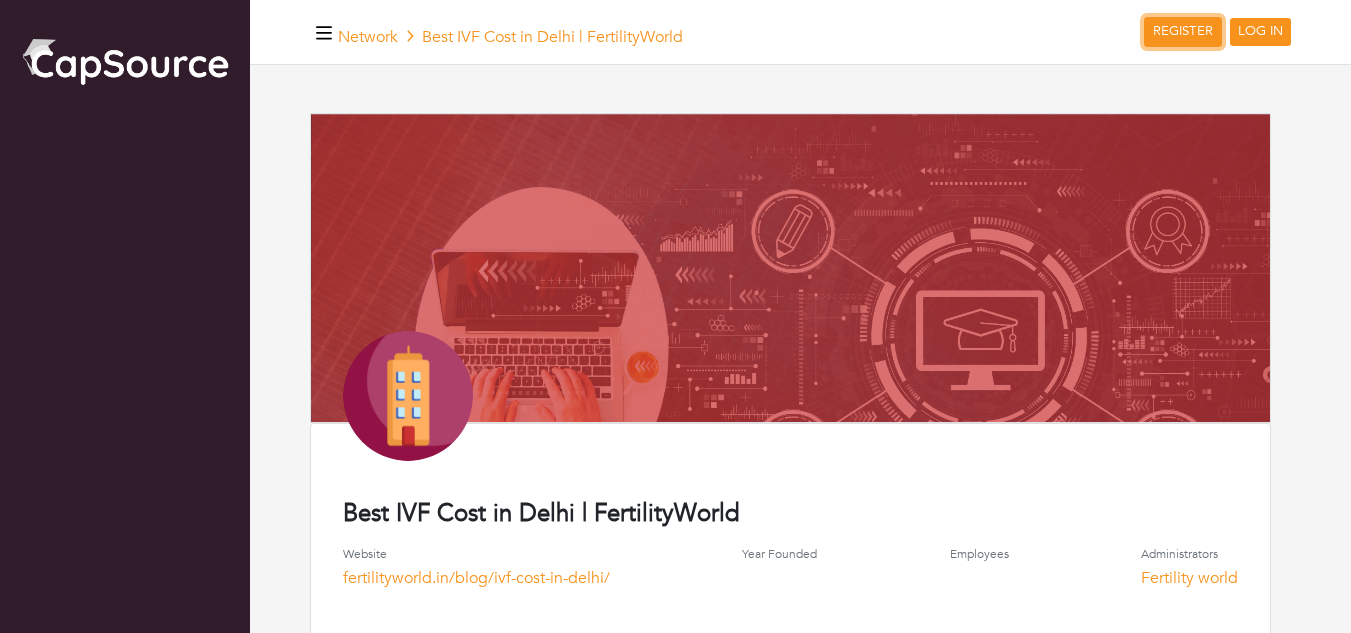 click on "REGISTER" at bounding box center (1183, 32) 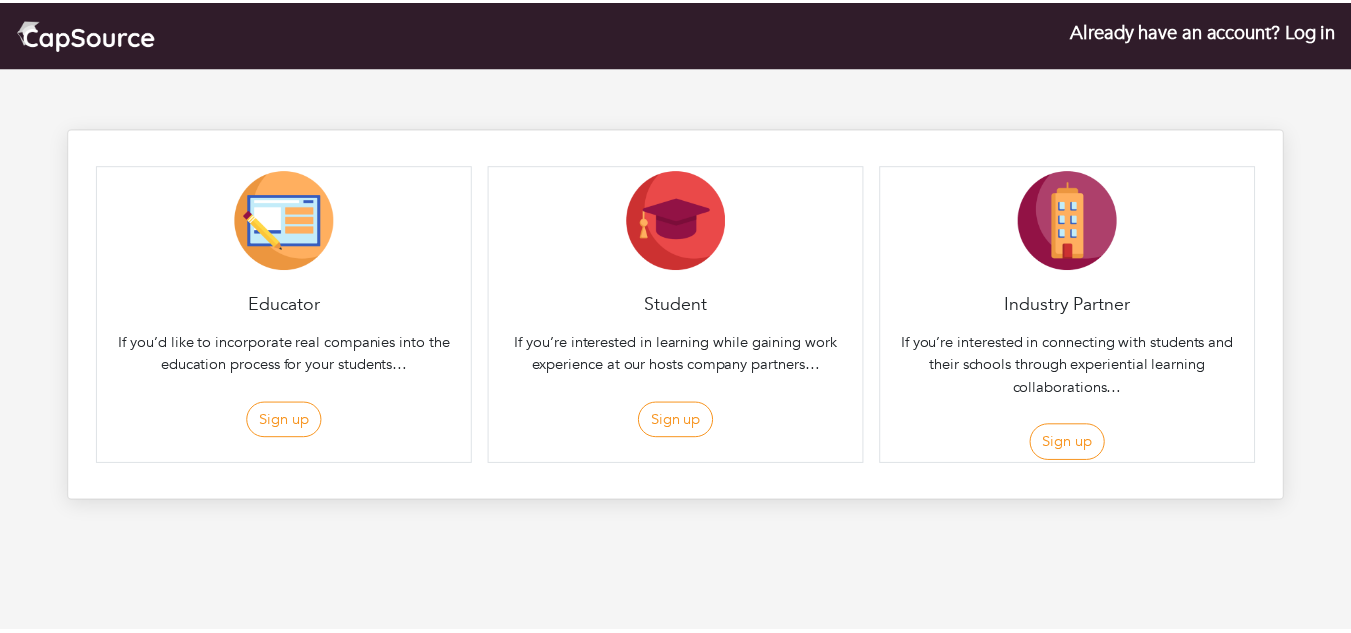 scroll, scrollTop: 0, scrollLeft: 0, axis: both 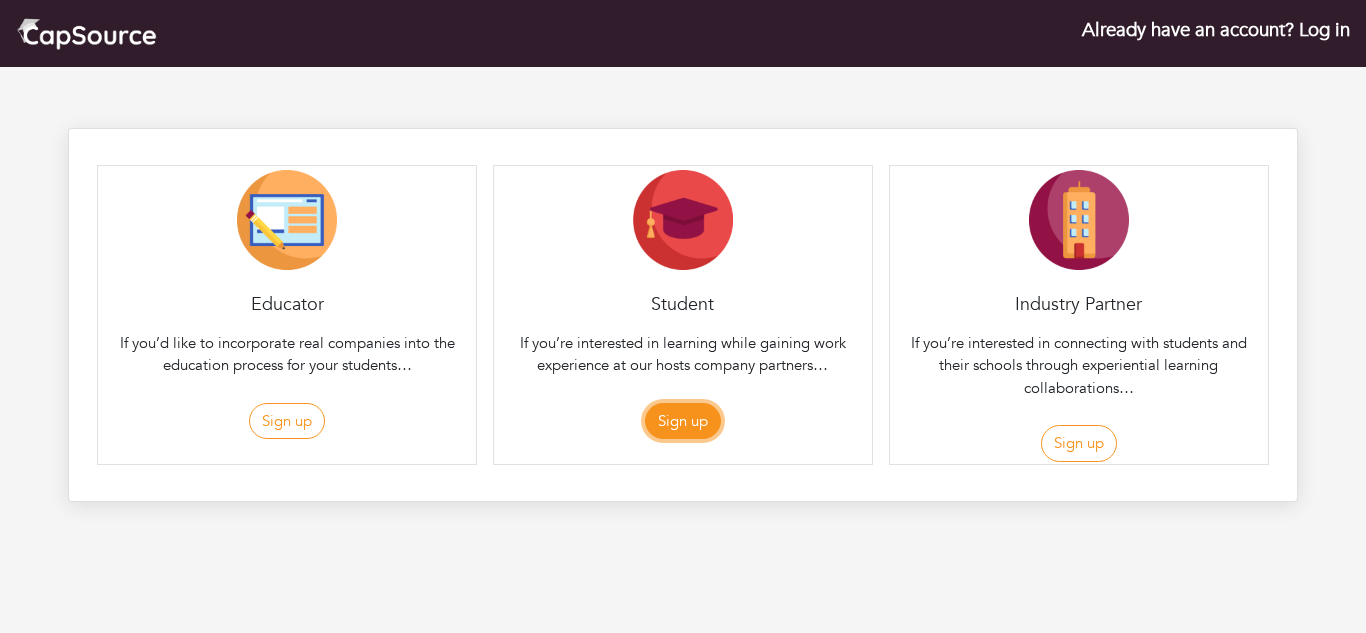 click on "Sign up" at bounding box center (683, 421) 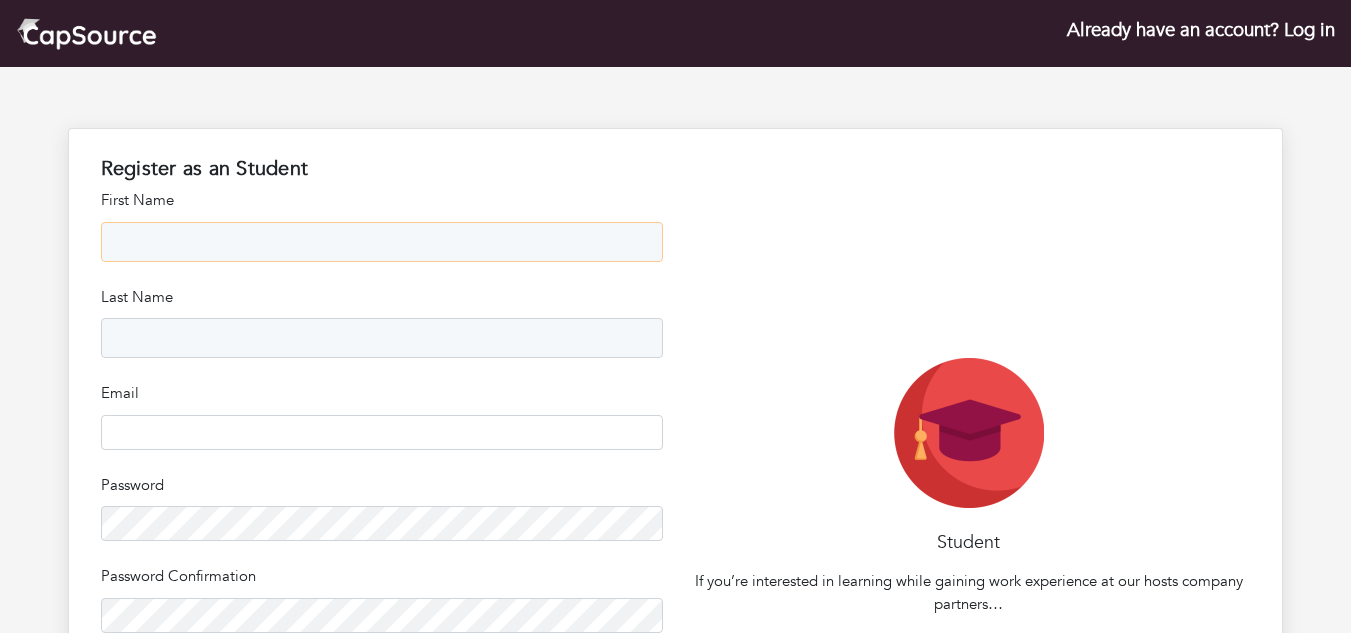 click at bounding box center (382, 242) 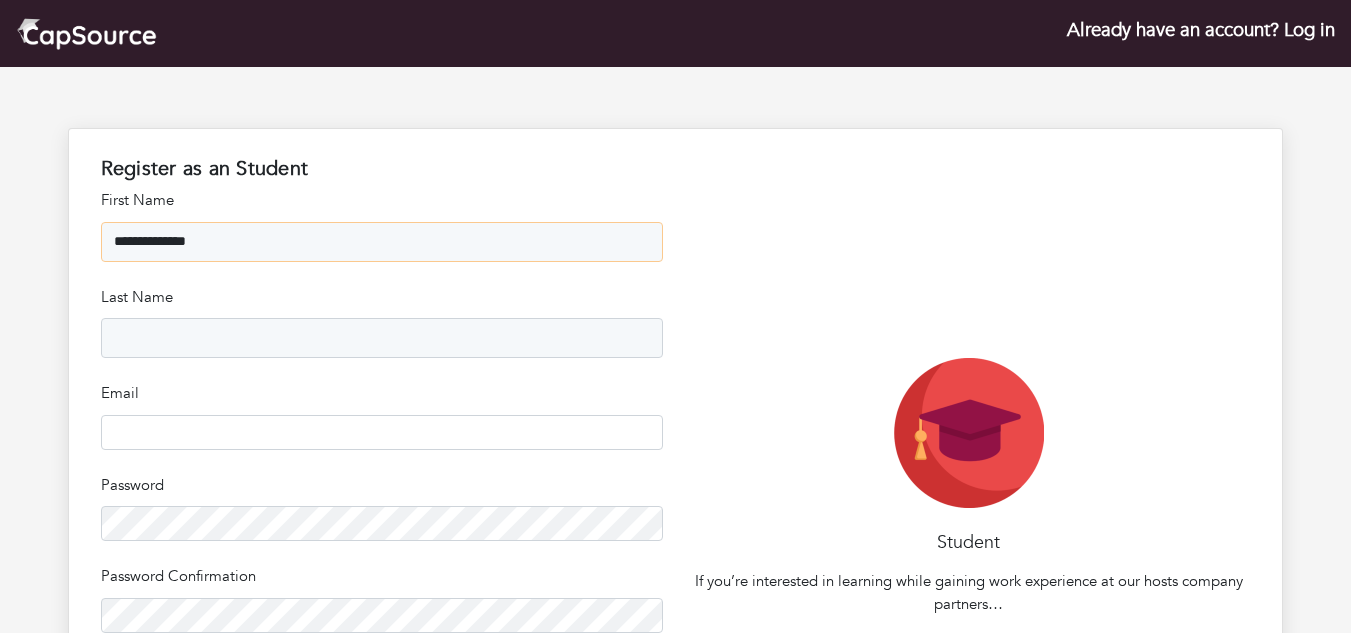 scroll, scrollTop: 61, scrollLeft: 0, axis: vertical 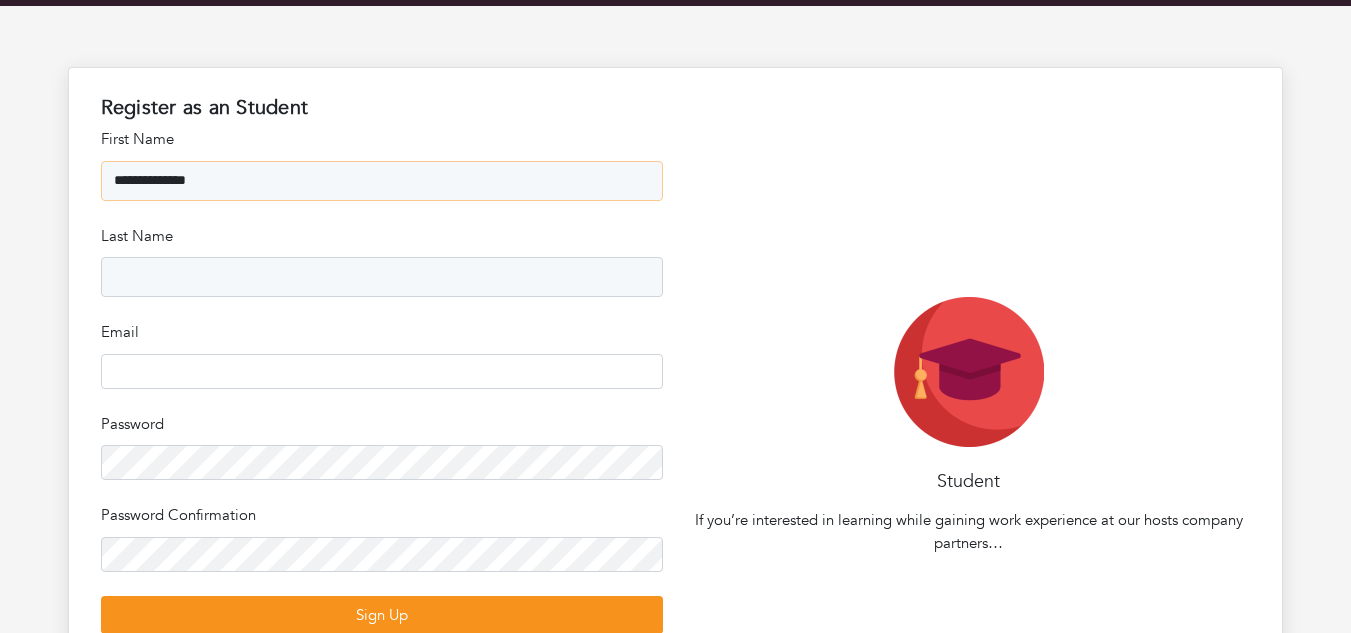 drag, startPoint x: 159, startPoint y: 172, endPoint x: 310, endPoint y: 177, distance: 151.08276 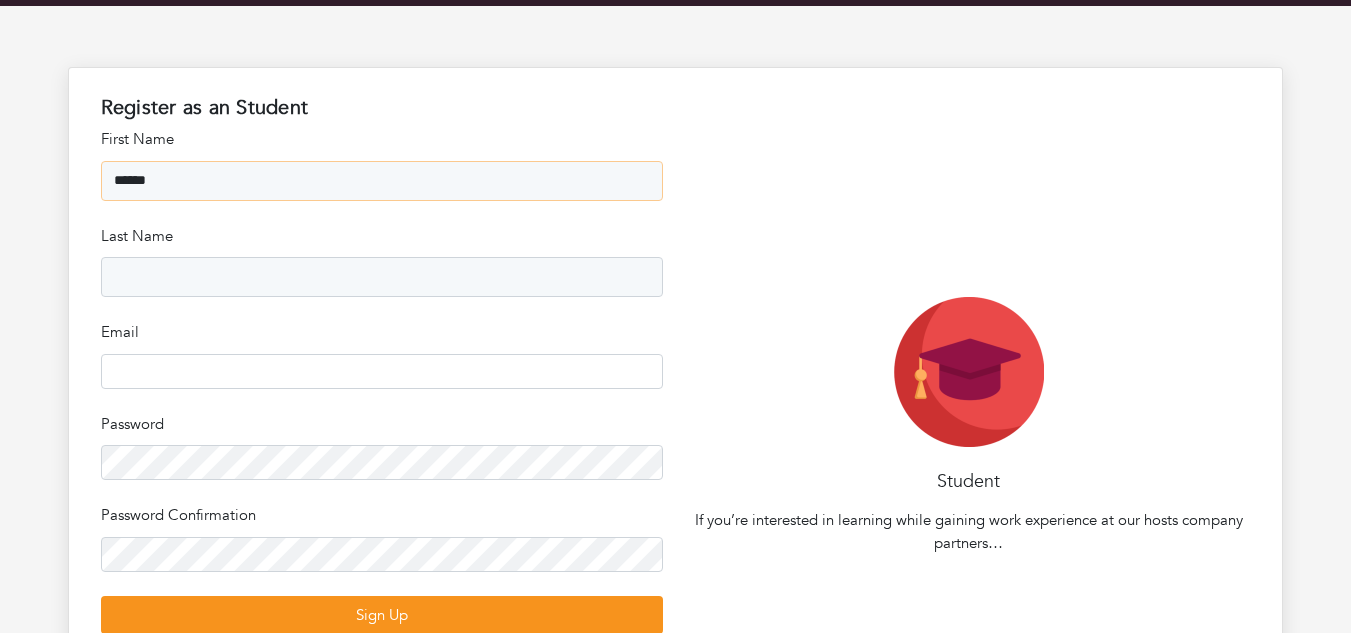 type on "******" 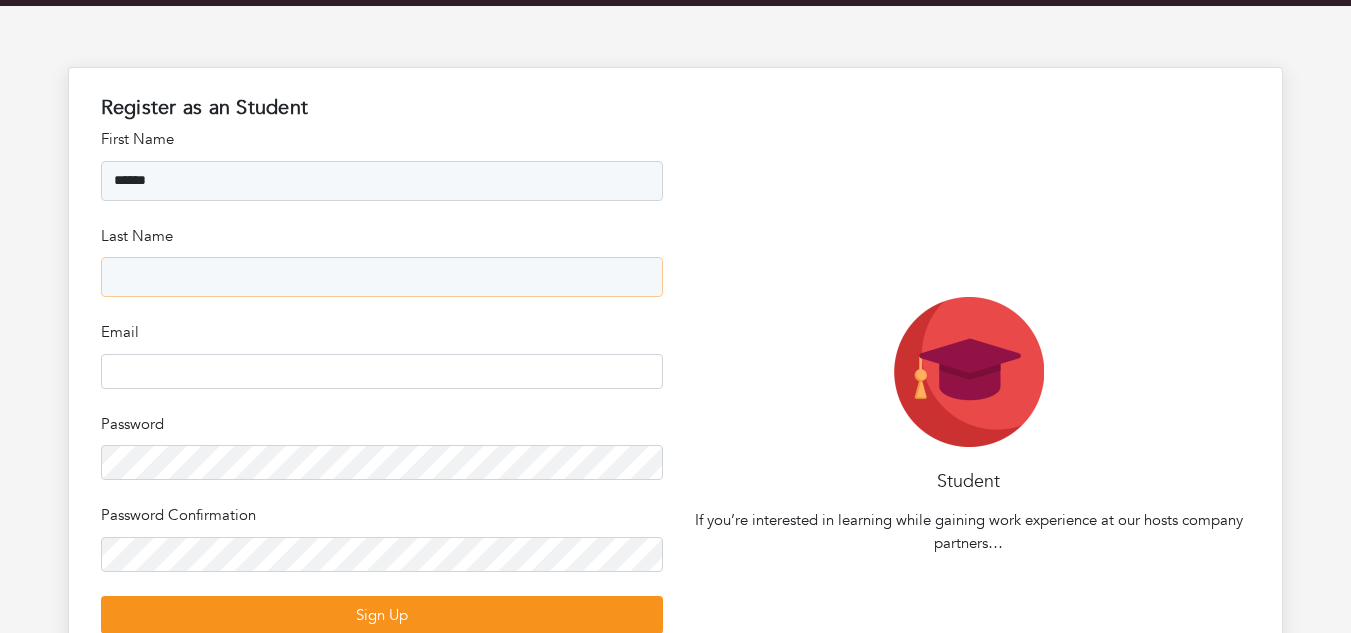 paste on "********" 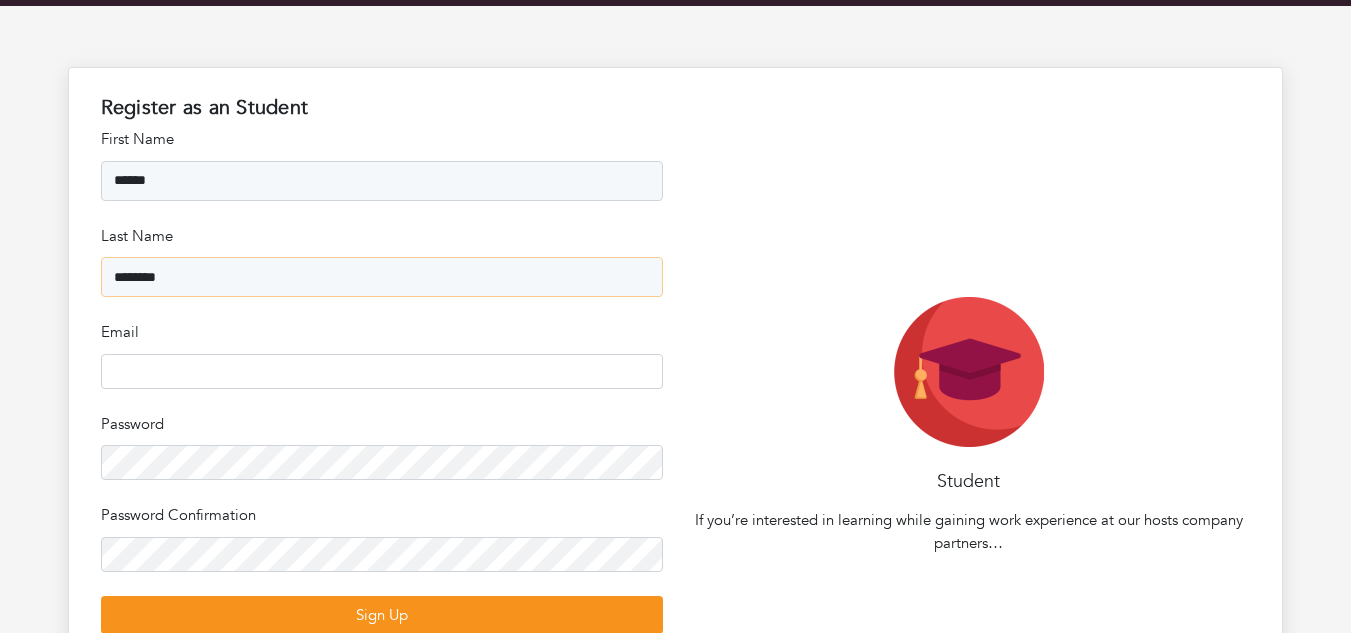 click on "********" at bounding box center (382, 277) 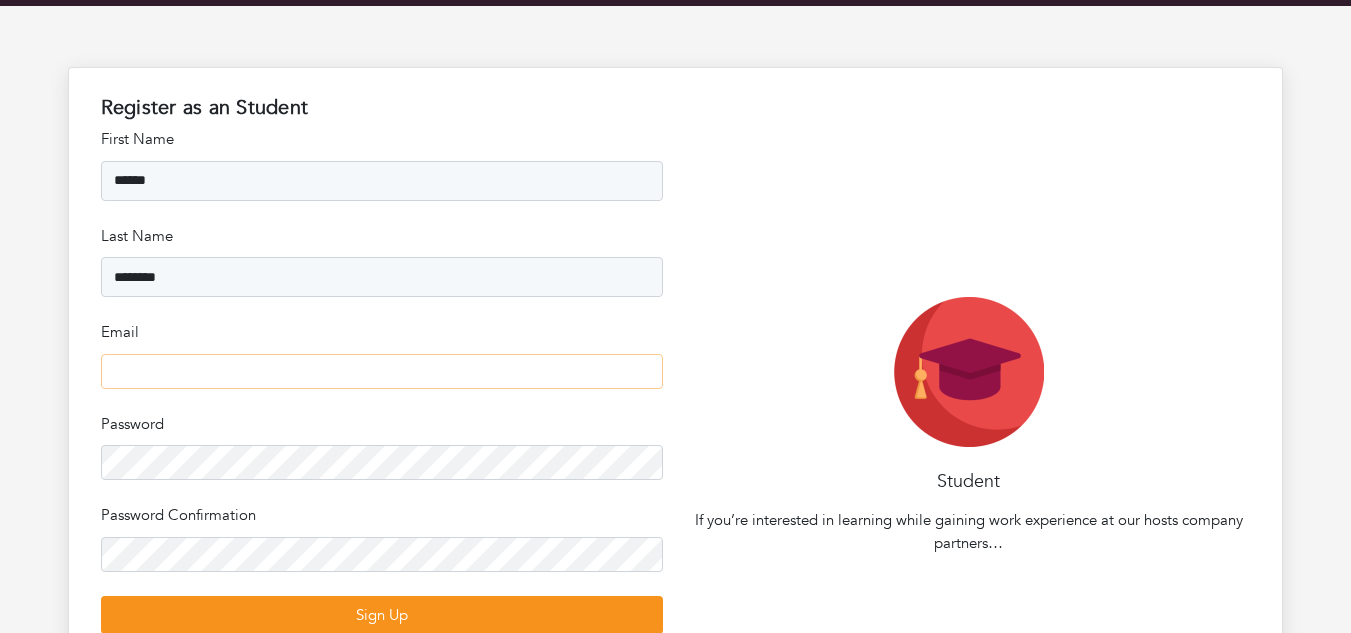 click at bounding box center (382, 371) 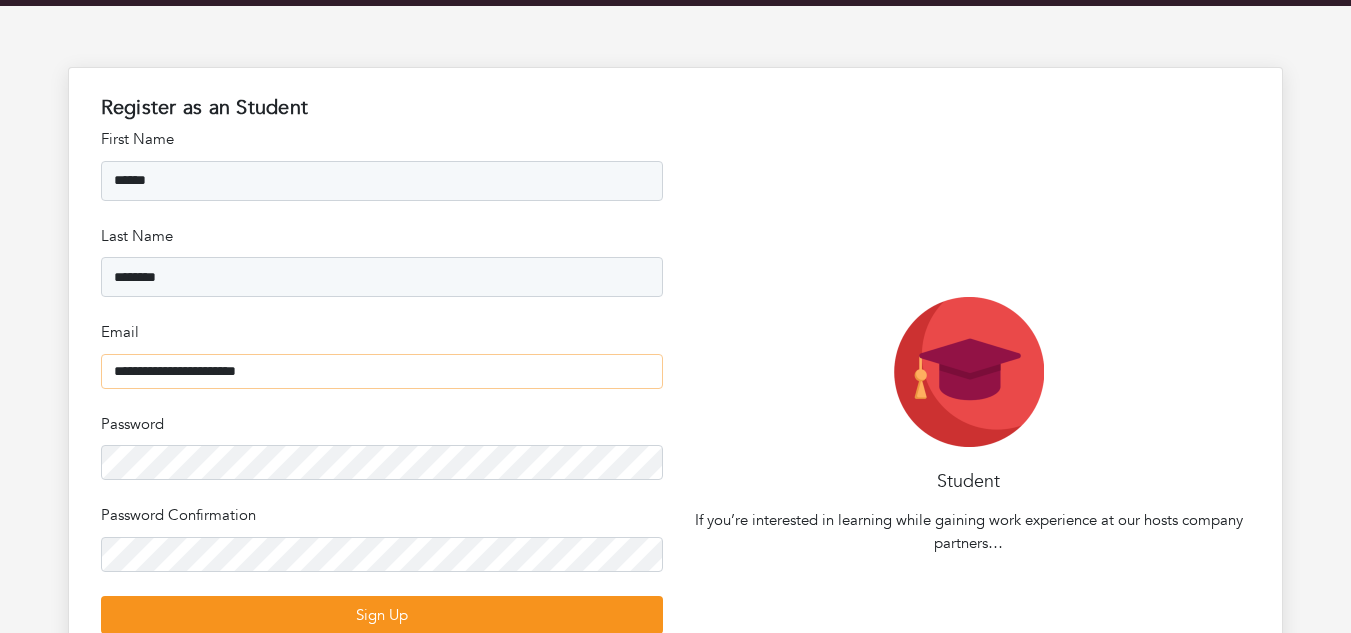 type on "**********" 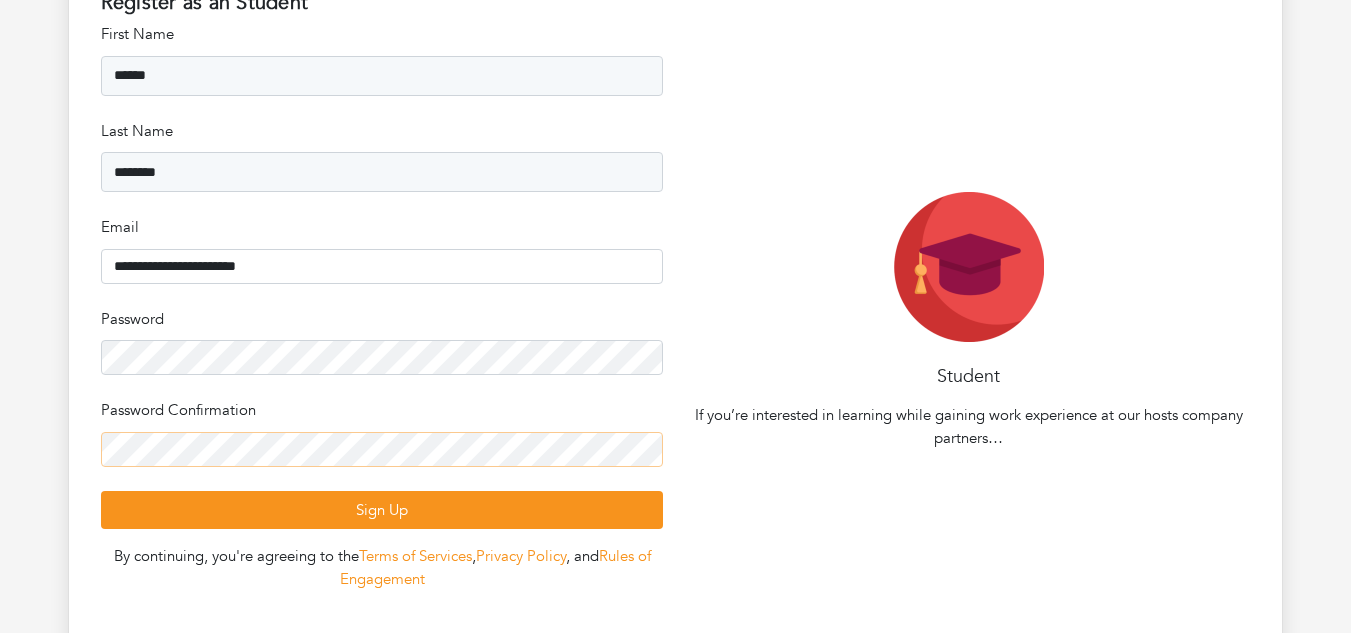 scroll, scrollTop: 169, scrollLeft: 0, axis: vertical 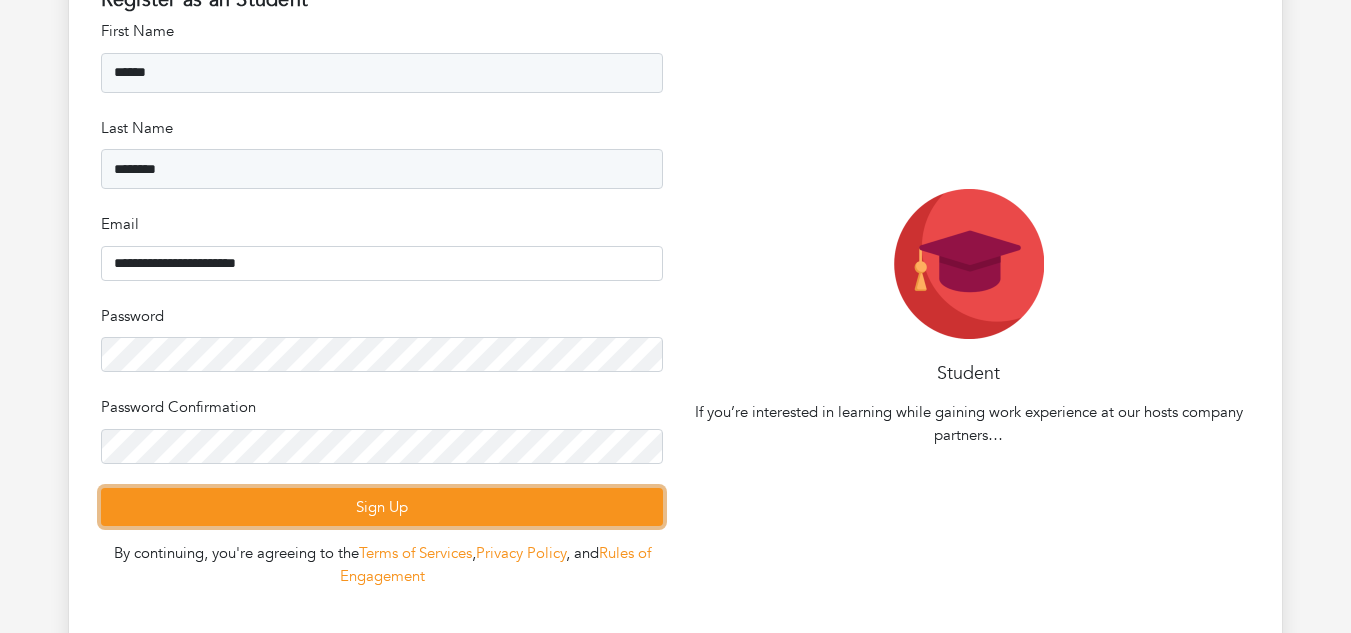 click on "Sign Up" at bounding box center [382, 507] 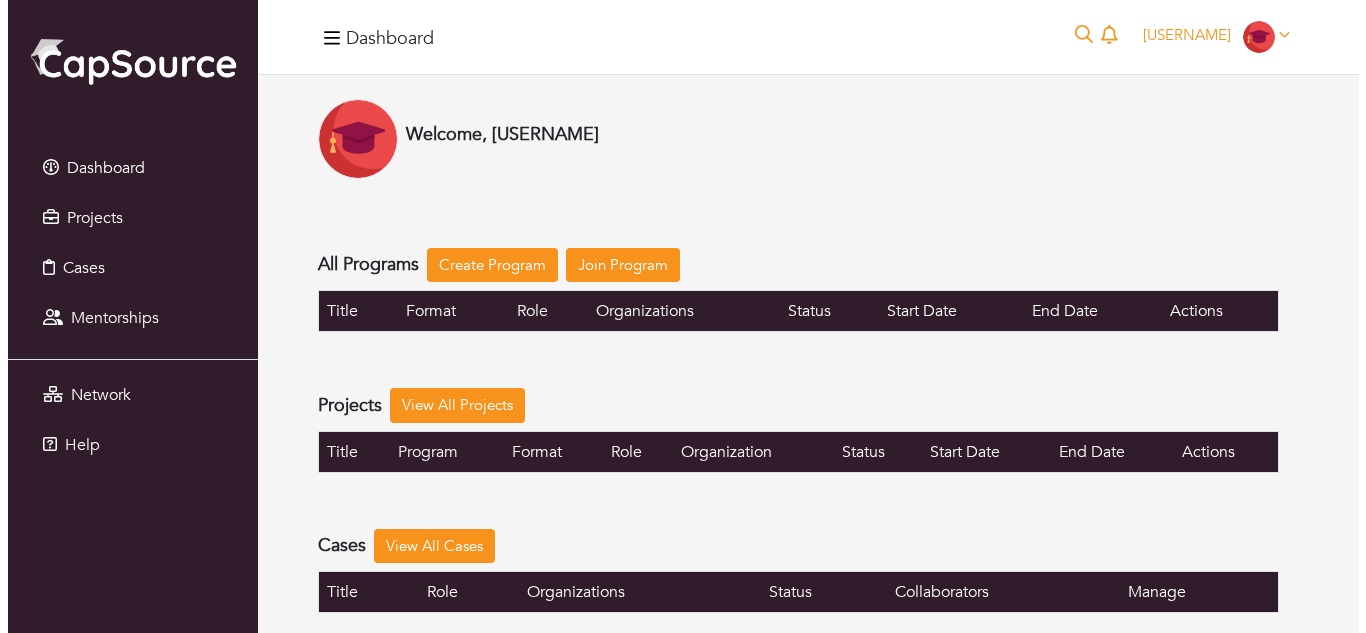 scroll, scrollTop: 0, scrollLeft: 0, axis: both 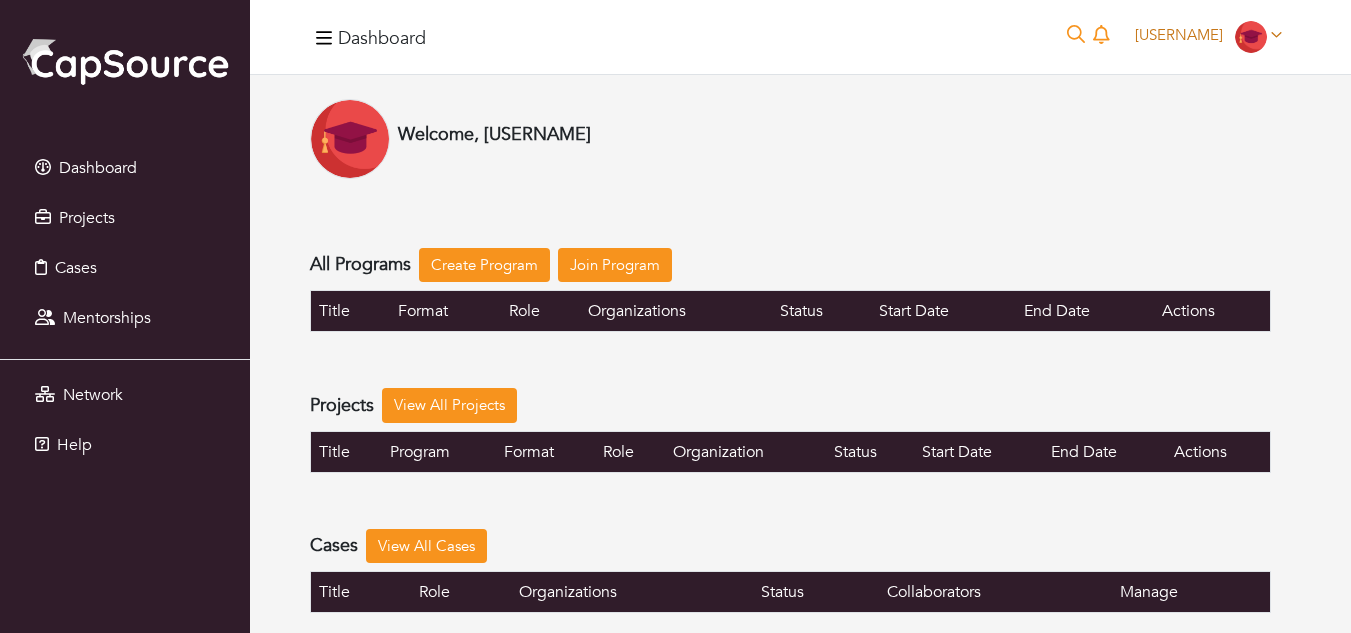 click at bounding box center (1251, 37) 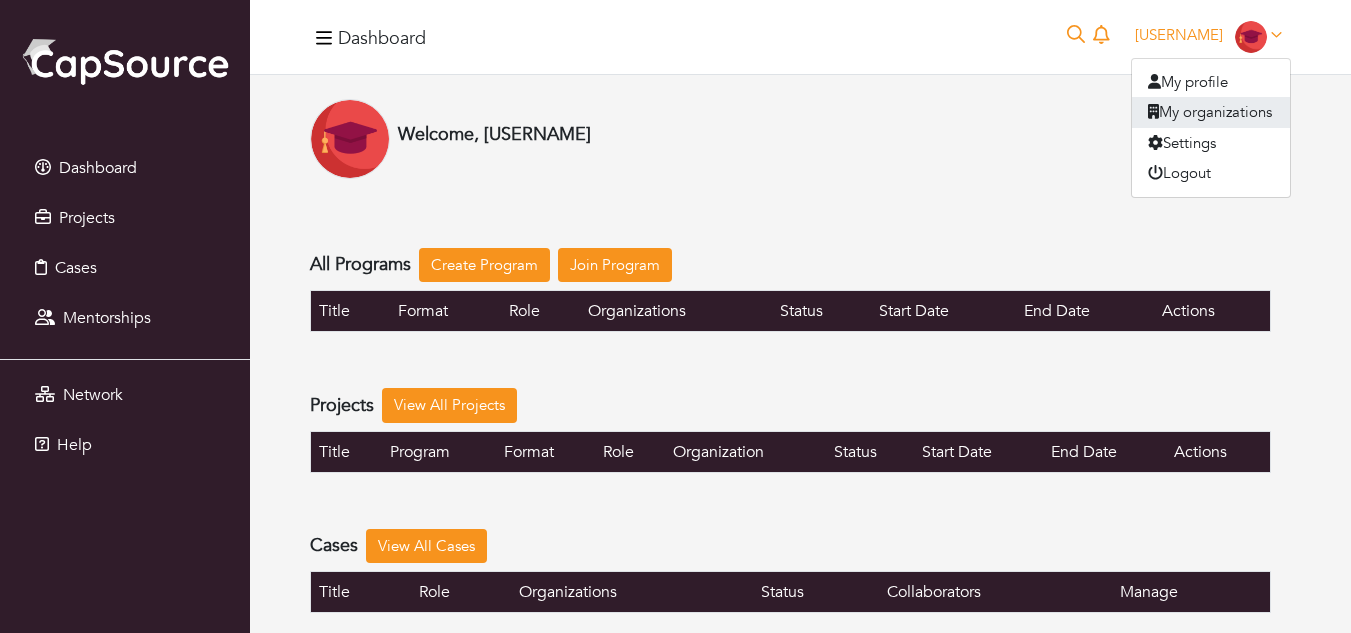 click on "My organizations" at bounding box center (1211, 112) 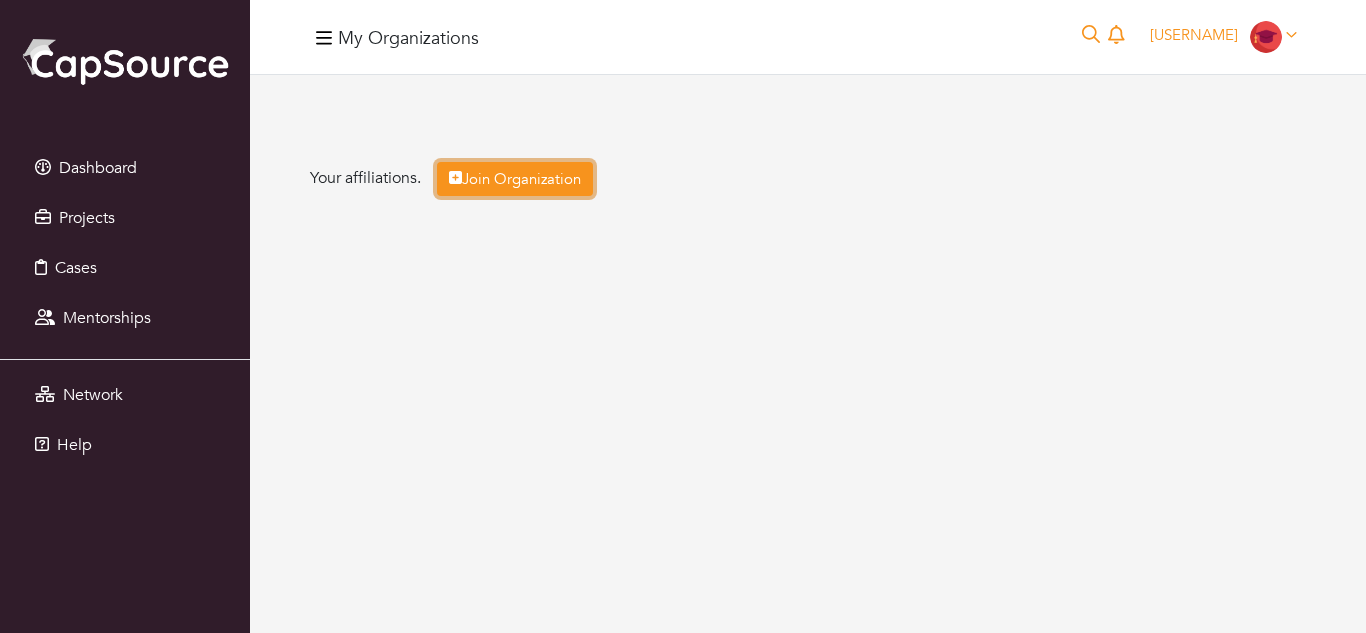 click on "Join Organization" at bounding box center [515, 179] 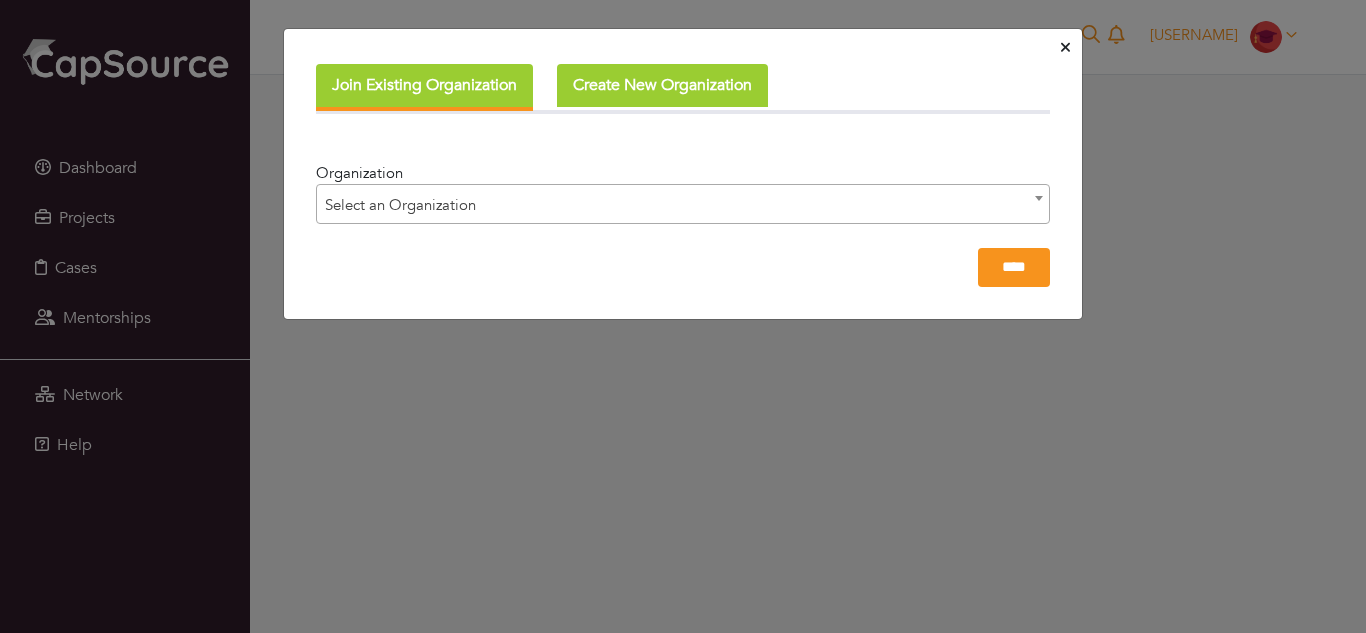 click on "Select an Organization" at bounding box center (683, 205) 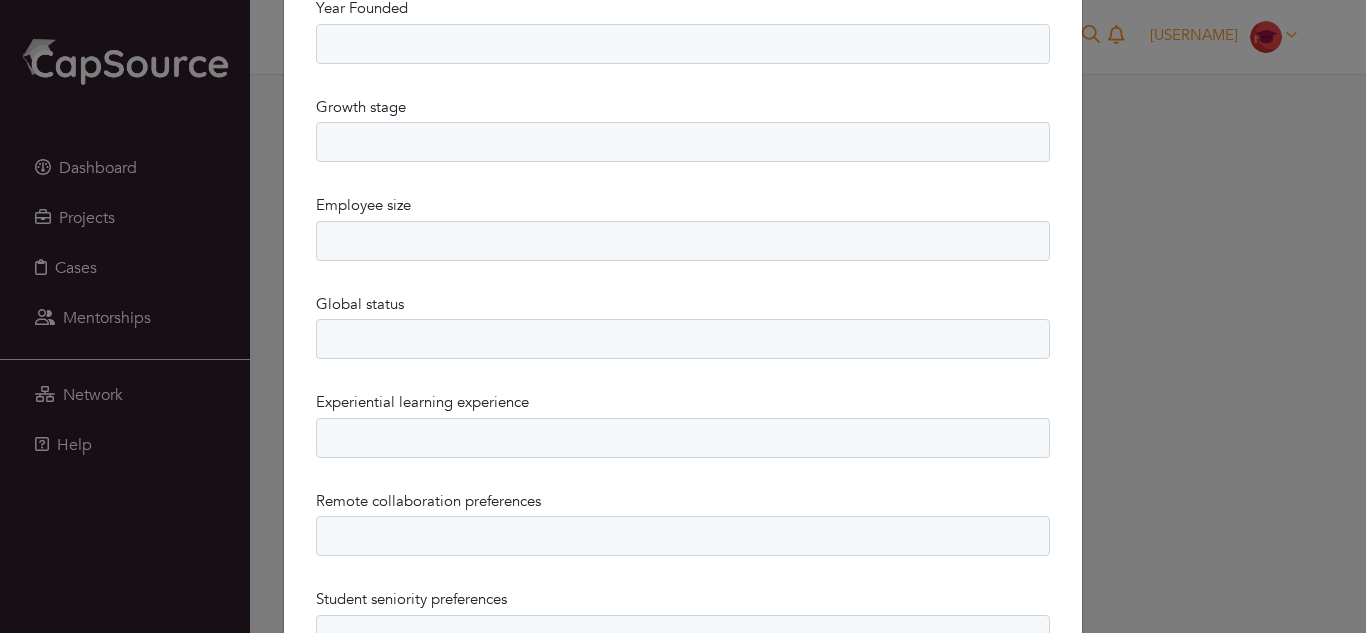 scroll, scrollTop: 488, scrollLeft: 0, axis: vertical 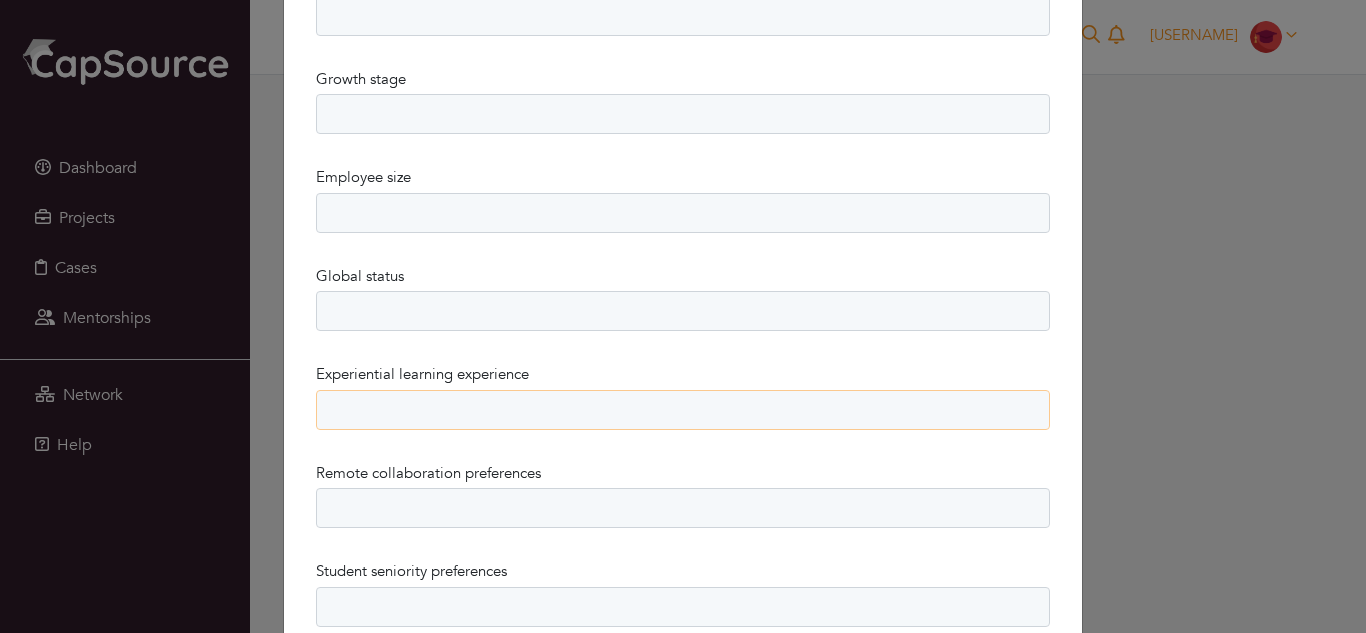 click on "**********" at bounding box center (683, 410) 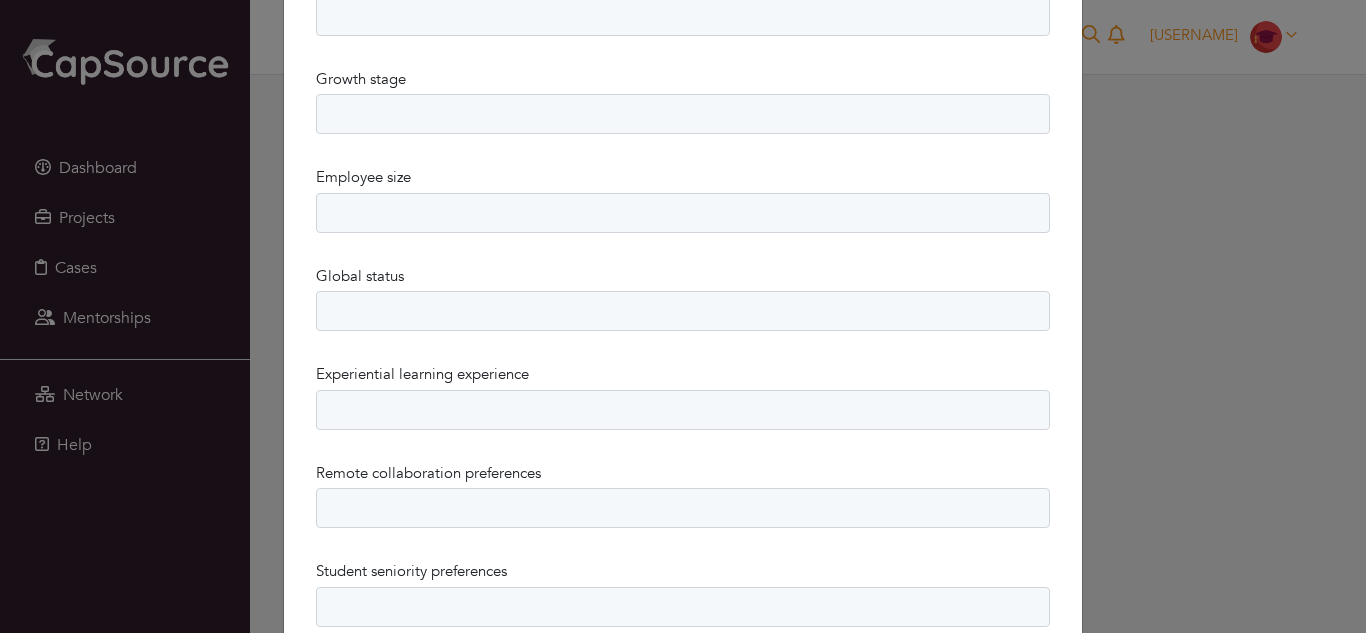 click on "Join Existing Organization
Create New Organization
Organization Category
*******
******
Name
Organization's Address
Year Founded
****
****
****
****
****
****
****
****
****
****
****
****
****
****
****
****
****
****
****
****
****
****
****
****
****
****
****
****
****
****
****
****
****
****
****
****
****
****
****
****
****
****
****
****
****
****
****
****
****
****
****
****
****
****
****
****
****
****
****
****
****
****
****
****
****
****
****
****
****
****
****
****
****
****
****
****
****
****
****
****
****
****
****
****
****
****
****
****
****
****
****
****
****
****
****
****
****
****
****
****
****
****" at bounding box center [683, 316] 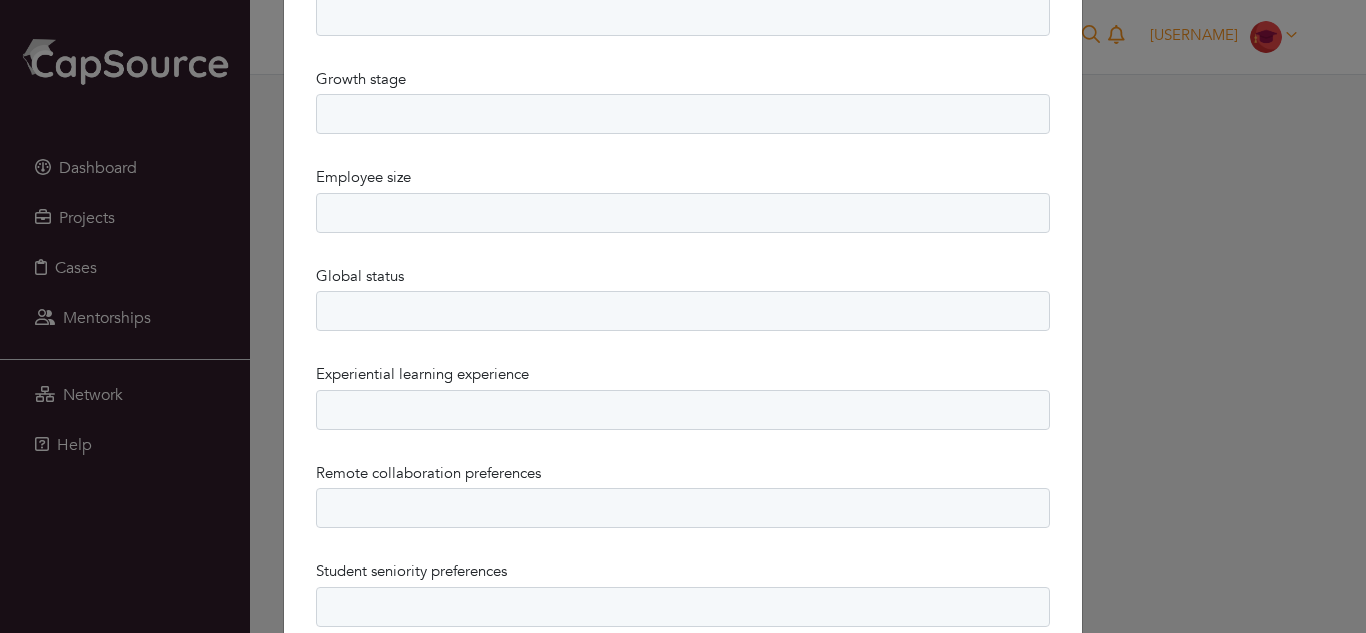drag, startPoint x: 1191, startPoint y: 32, endPoint x: 504, endPoint y: 94, distance: 689.792 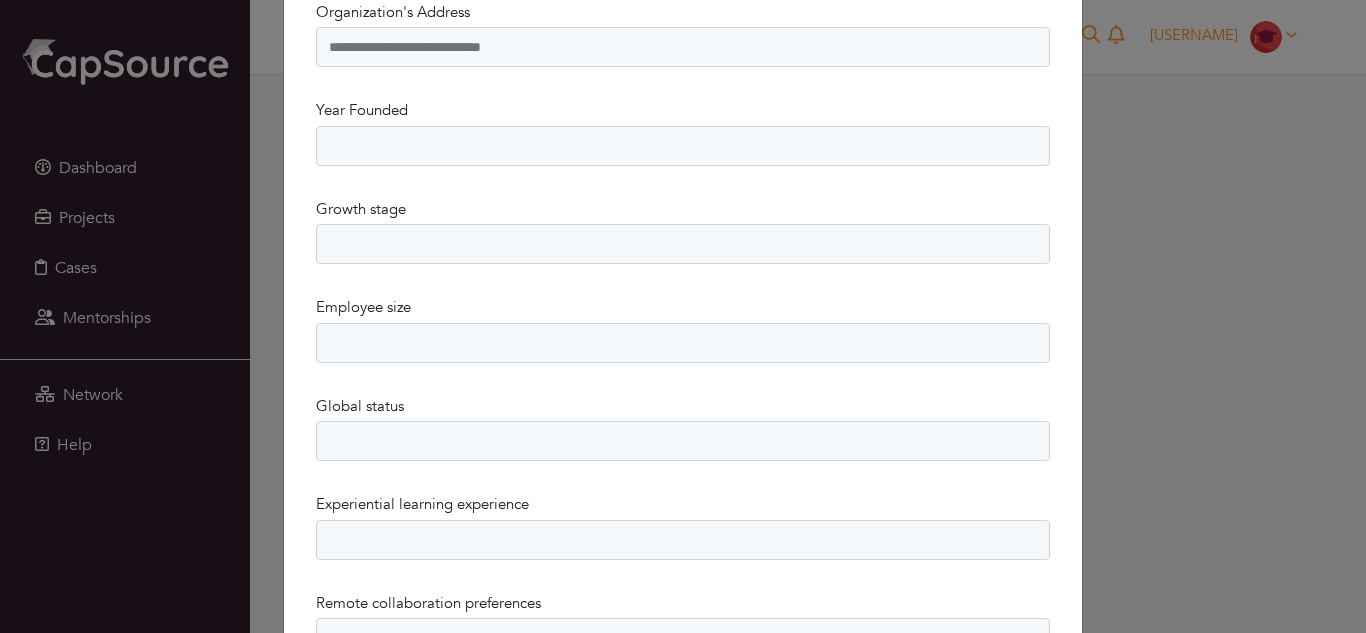 scroll, scrollTop: 0, scrollLeft: 0, axis: both 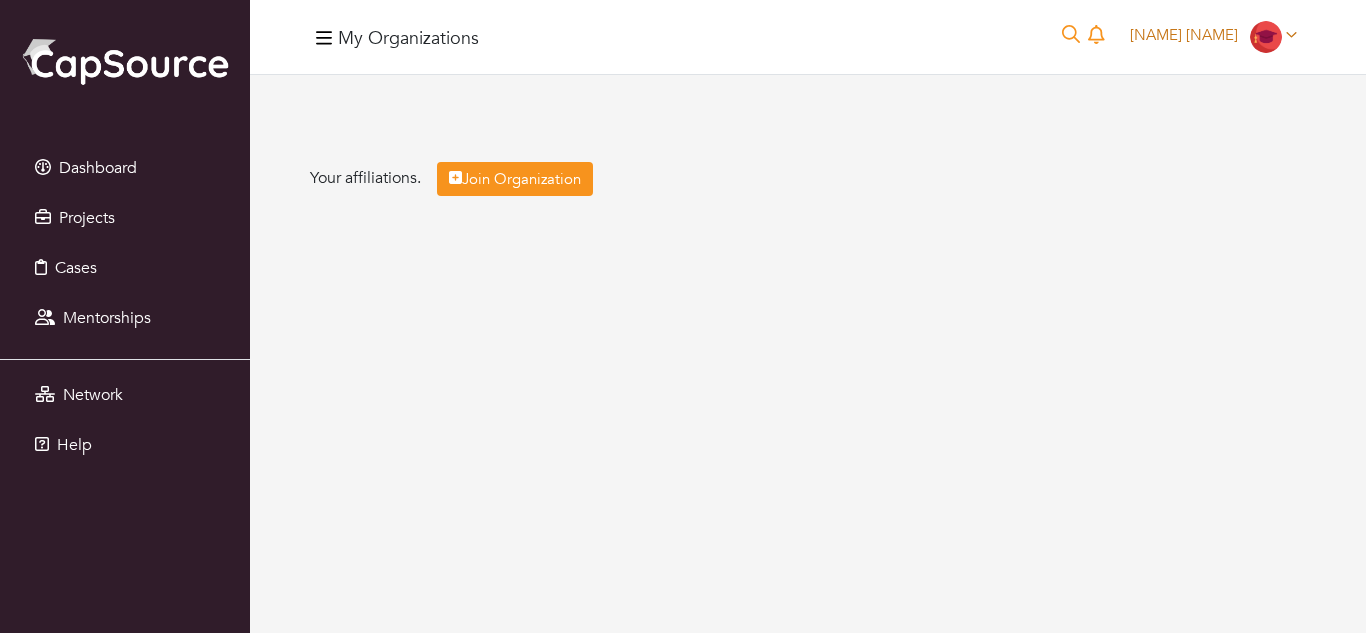 click at bounding box center [1266, 37] 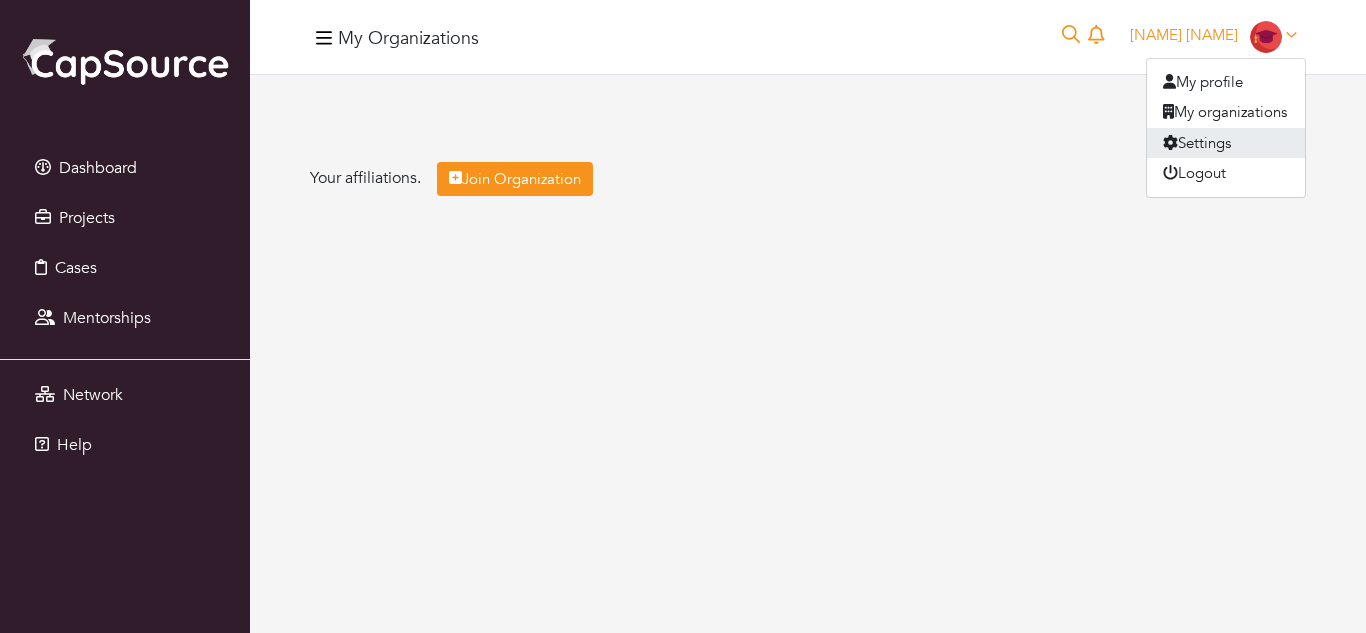 click on "Settings" at bounding box center [1226, 143] 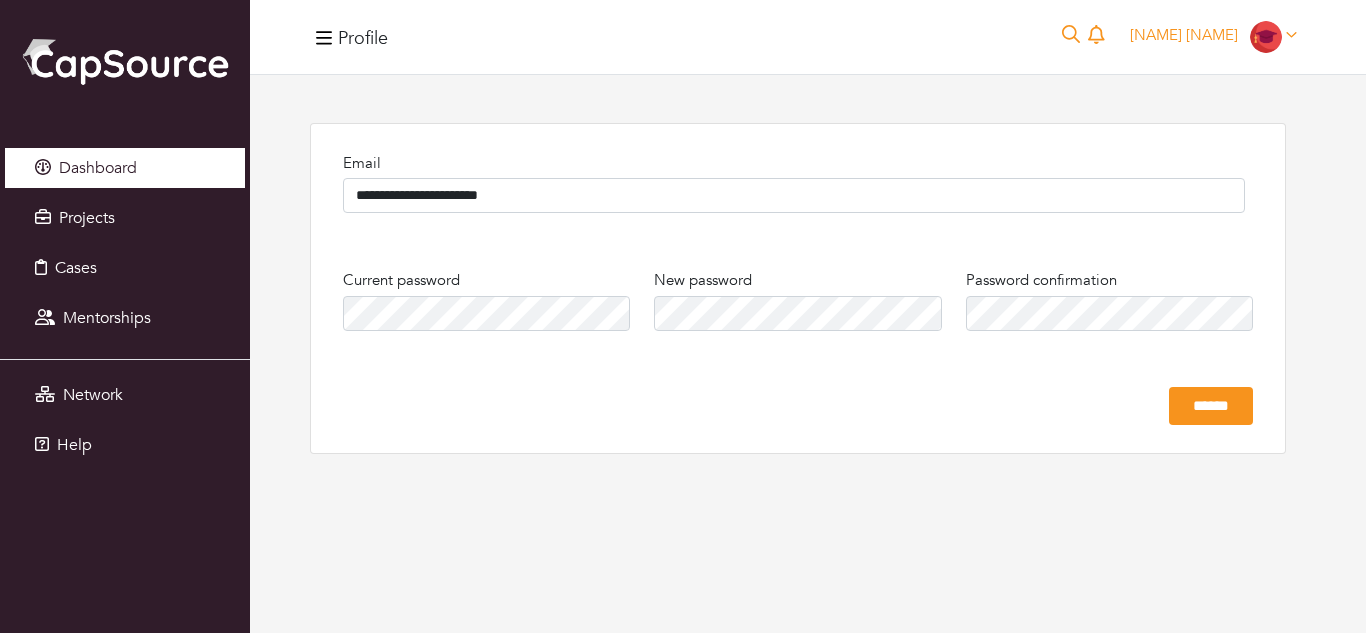 click on "Dashboard" at bounding box center [98, 168] 